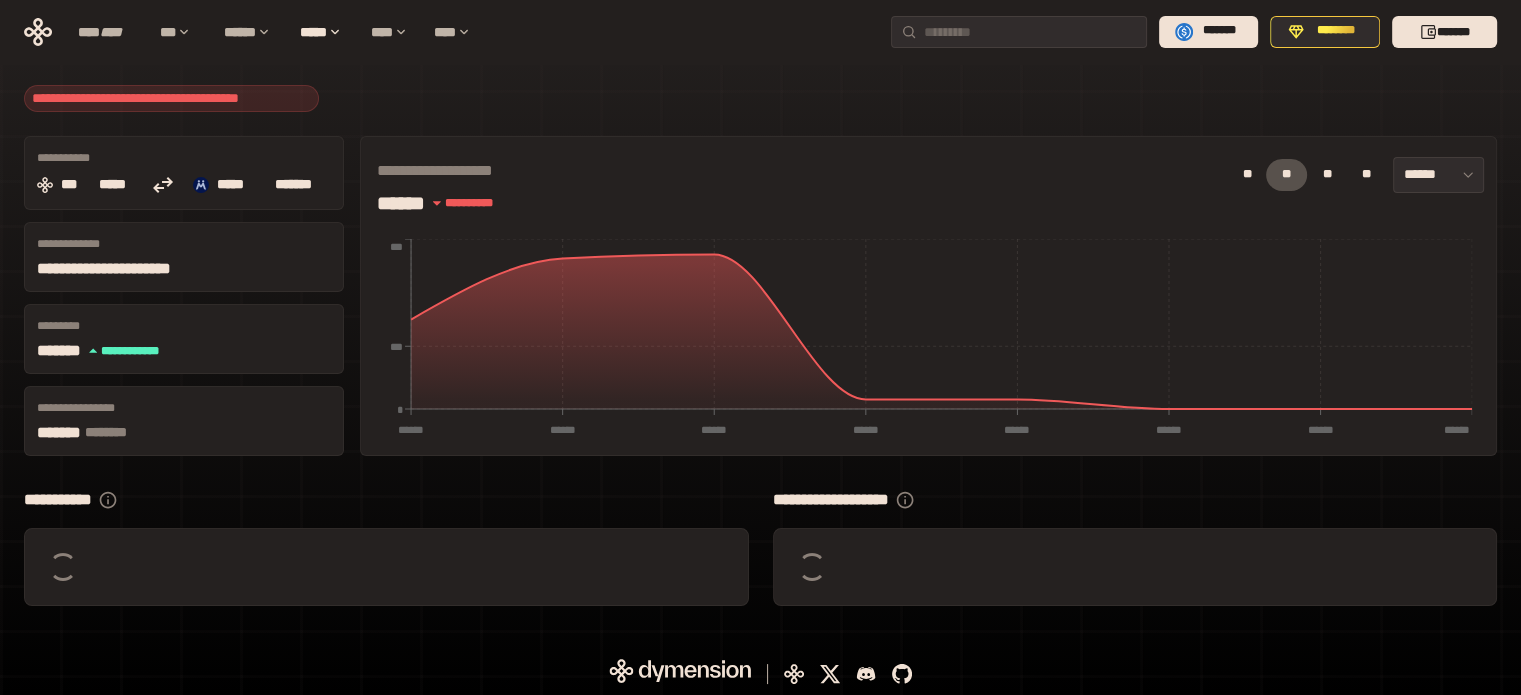 scroll, scrollTop: 0, scrollLeft: 0, axis: both 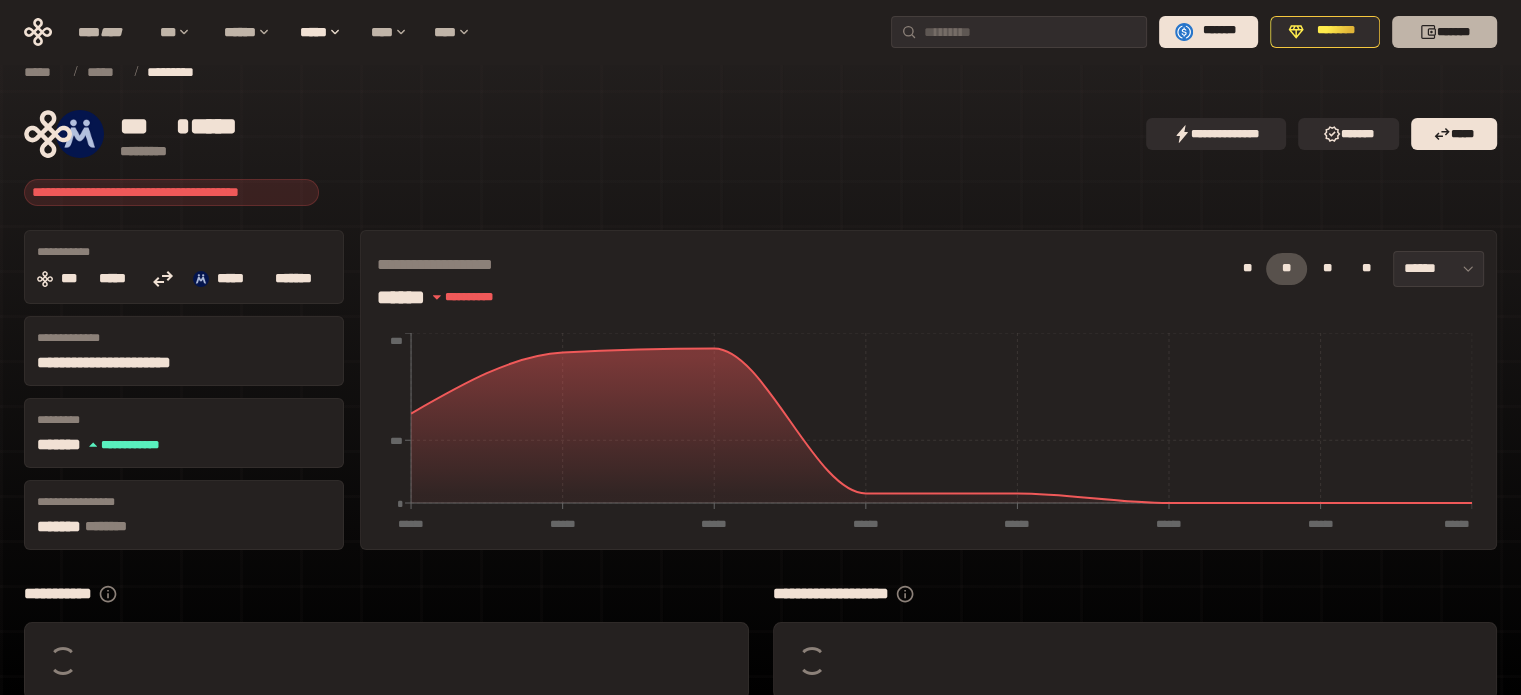 click on "*******" at bounding box center [1444, 32] 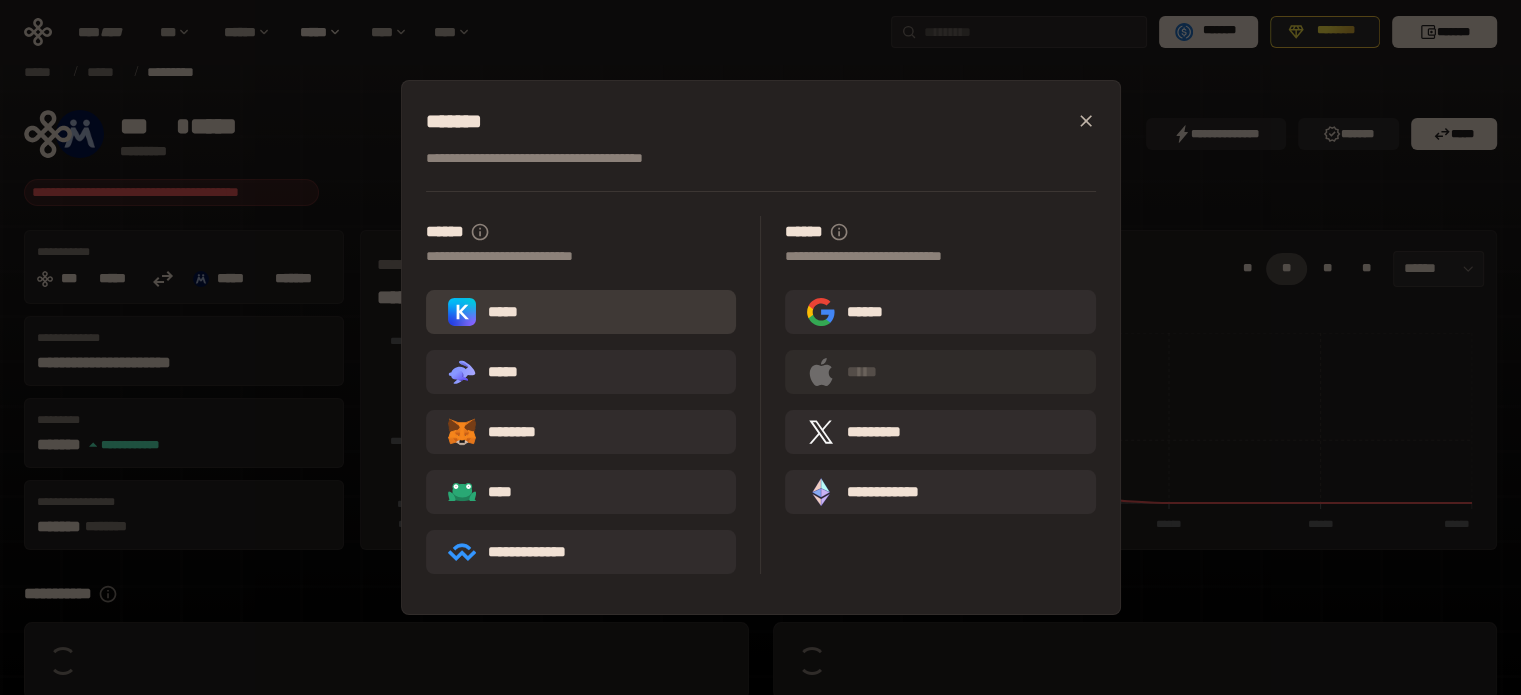 click on "*****" at bounding box center (487, 312) 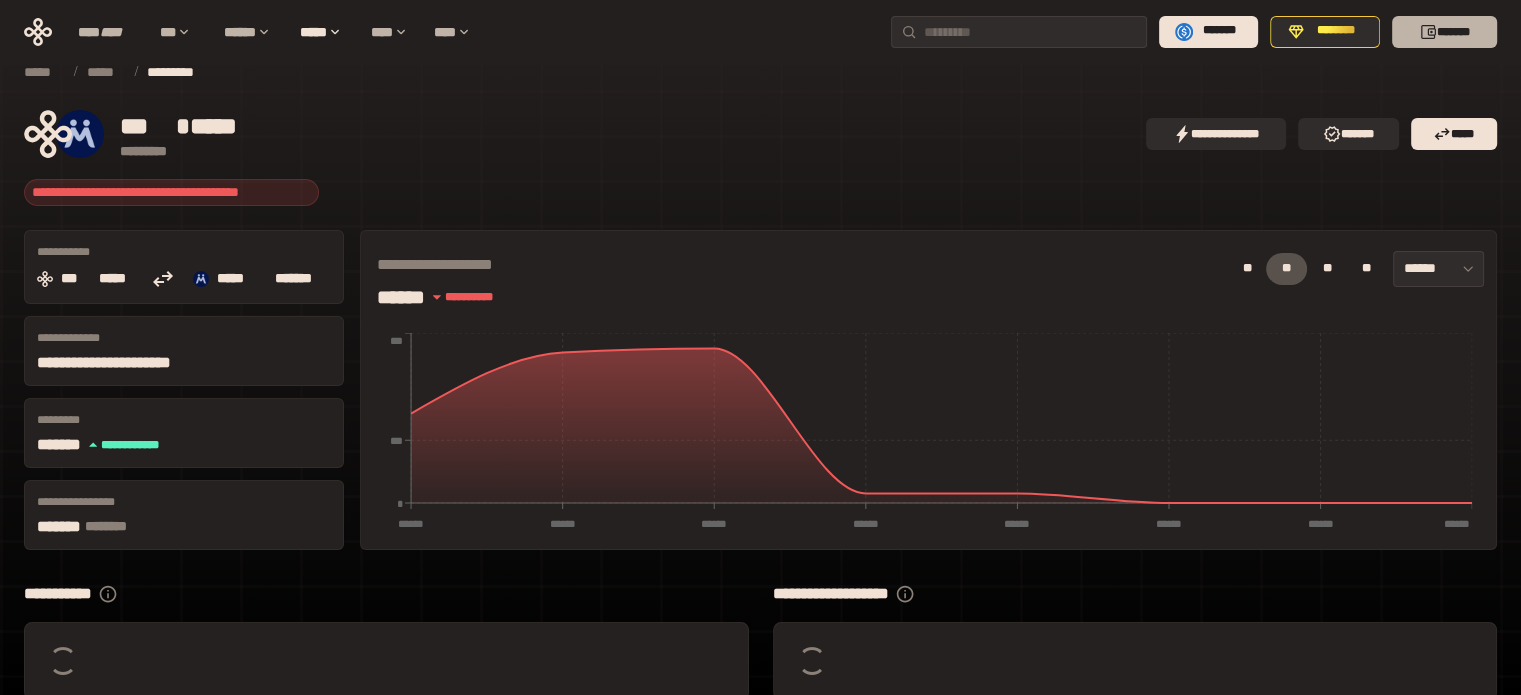 click on "*******" at bounding box center [1444, 32] 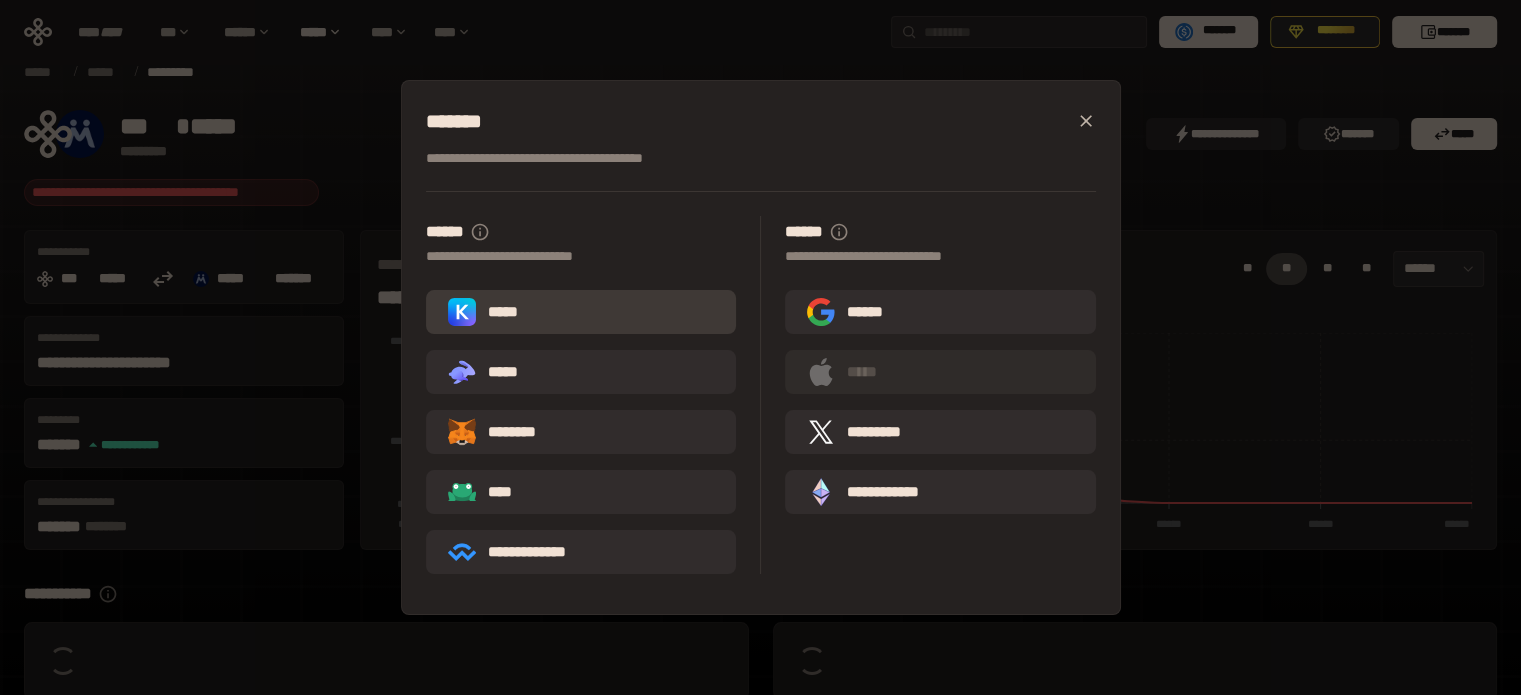 click on "*****" at bounding box center (487, 312) 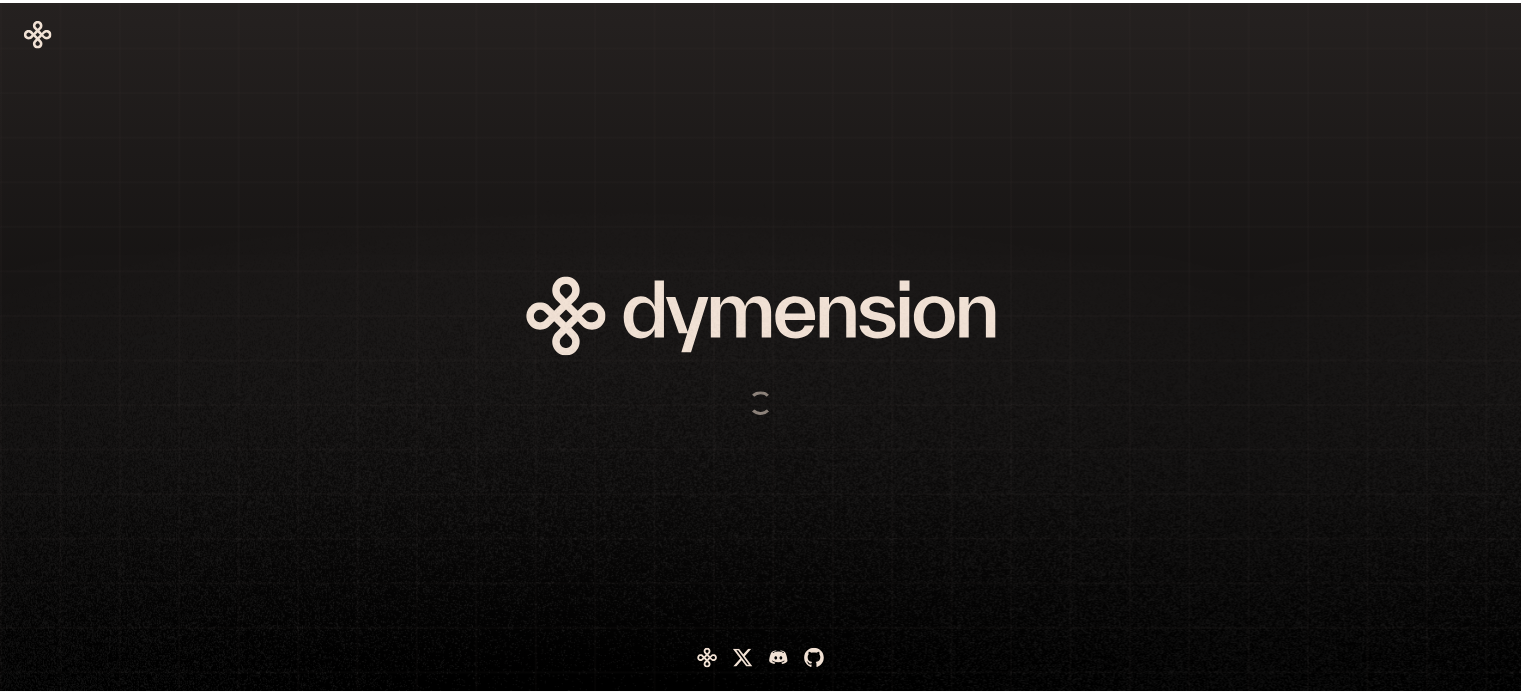 scroll, scrollTop: 0, scrollLeft: 0, axis: both 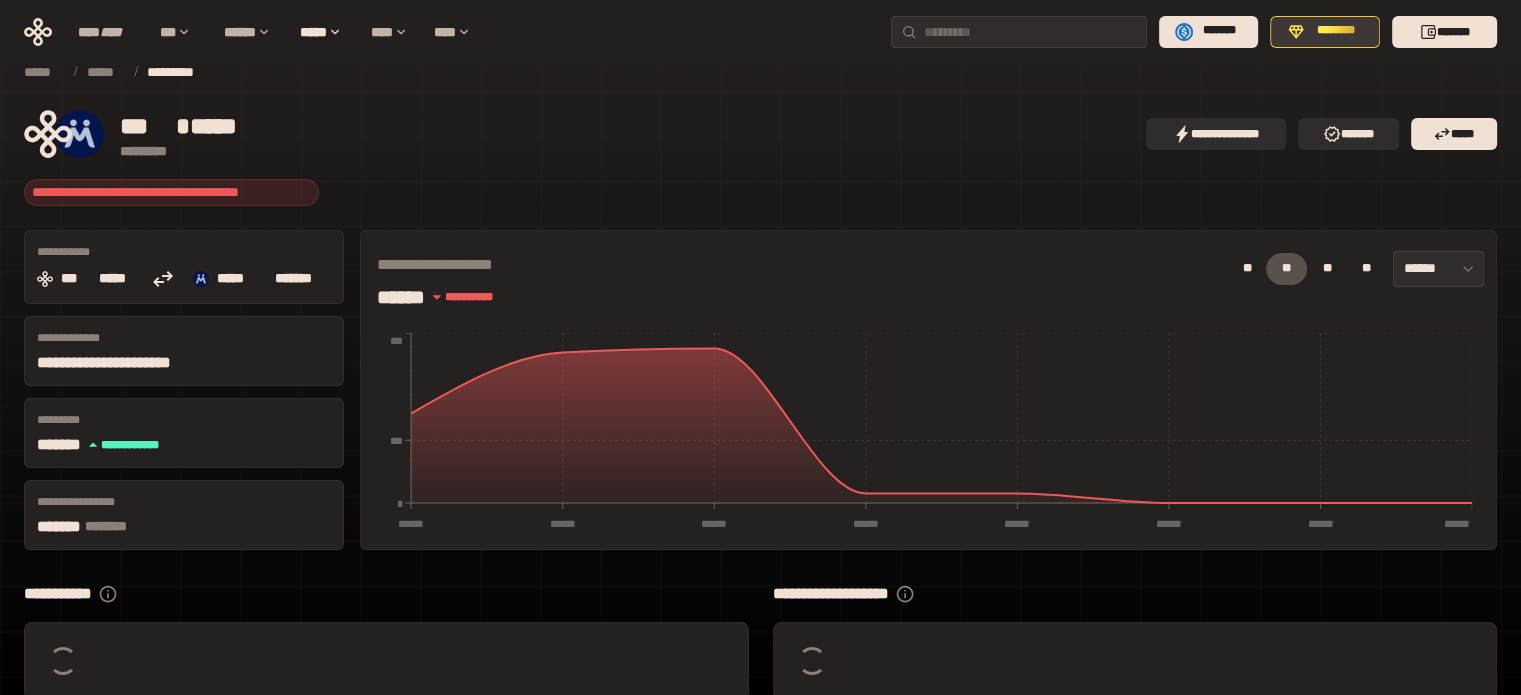 click on "********" at bounding box center (1336, 31) 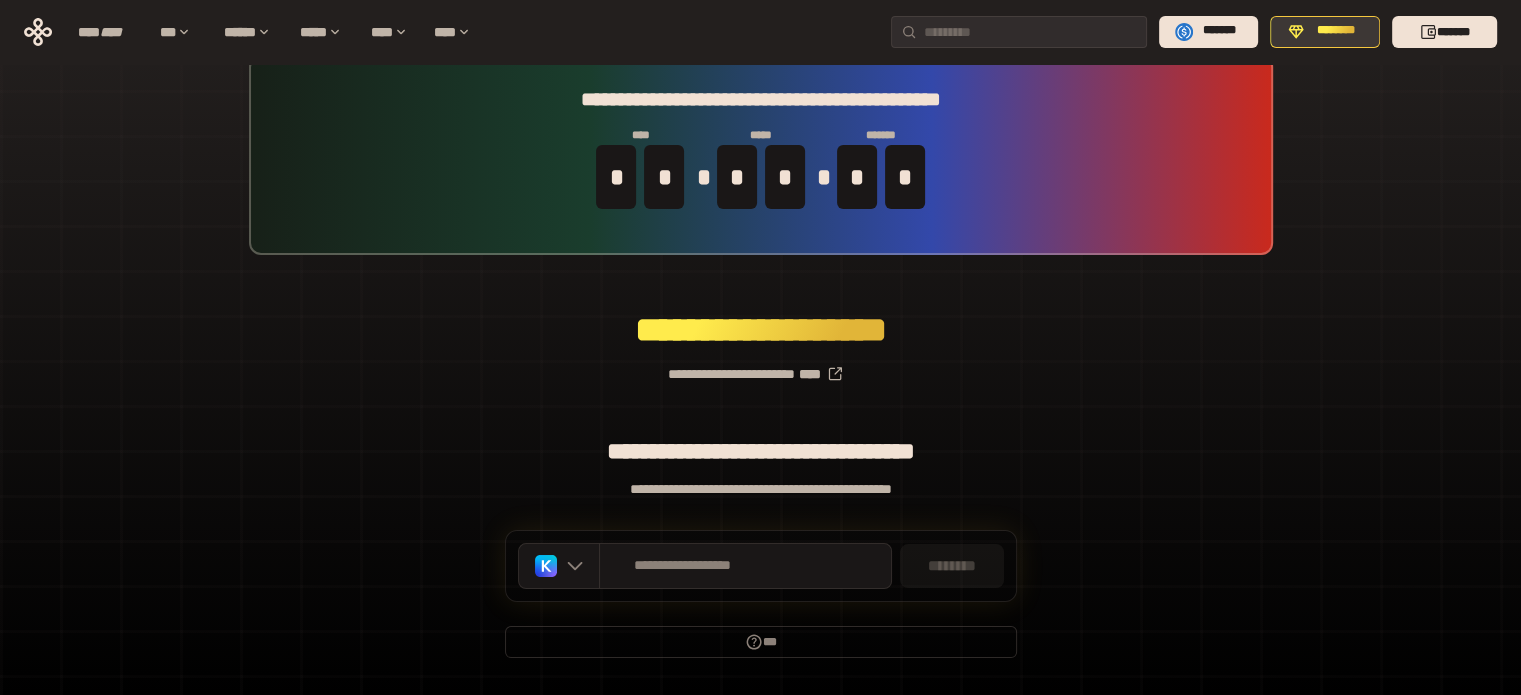 scroll, scrollTop: 87, scrollLeft: 0, axis: vertical 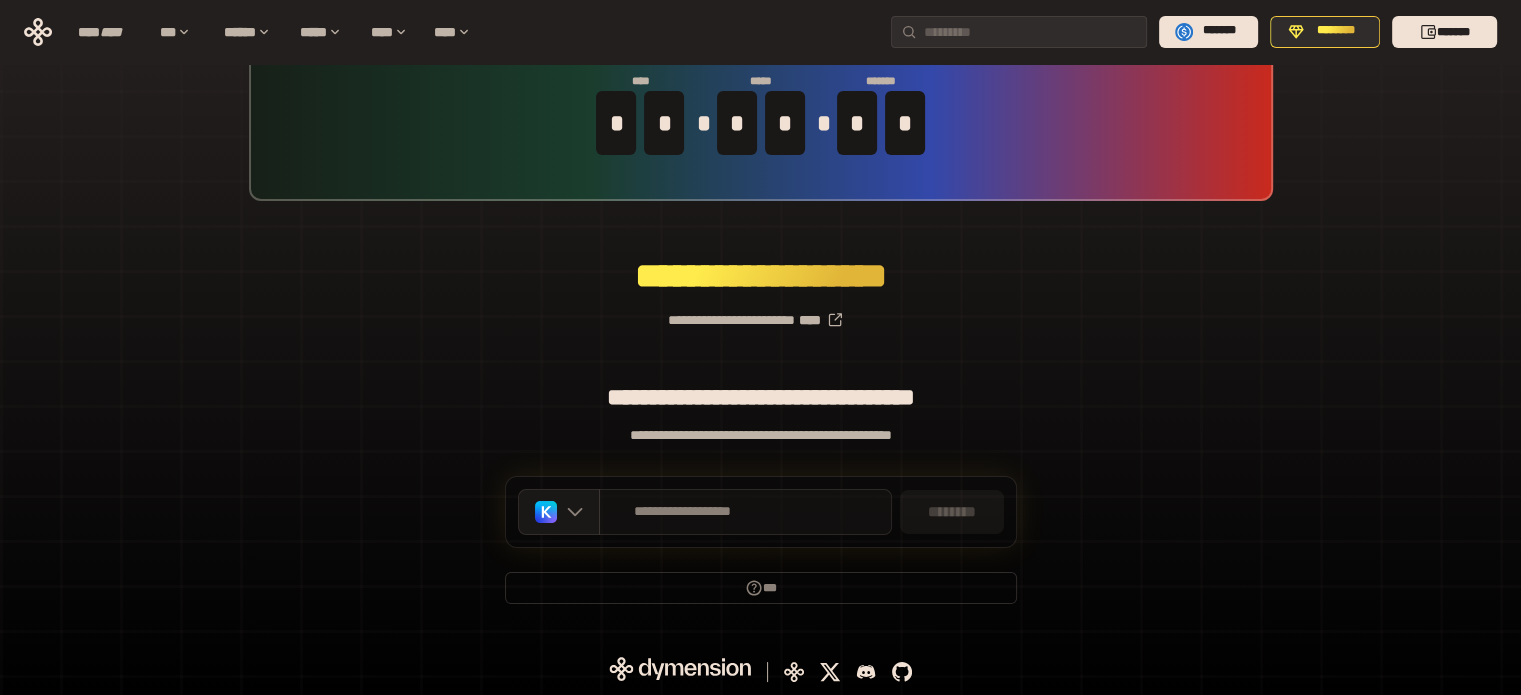 click on "**********" at bounding box center [745, 512] 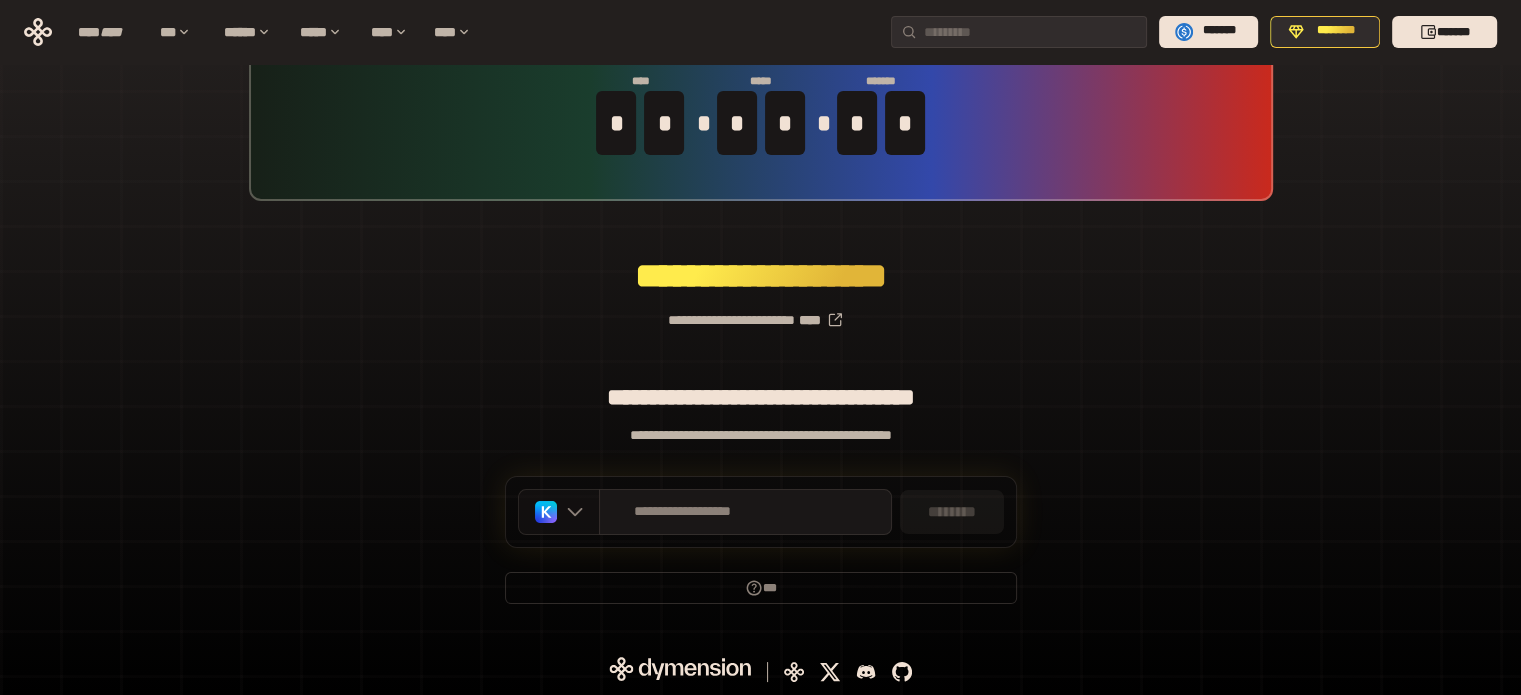 drag, startPoint x: 672, startPoint y: 502, endPoint x: 576, endPoint y: 509, distance: 96.25487 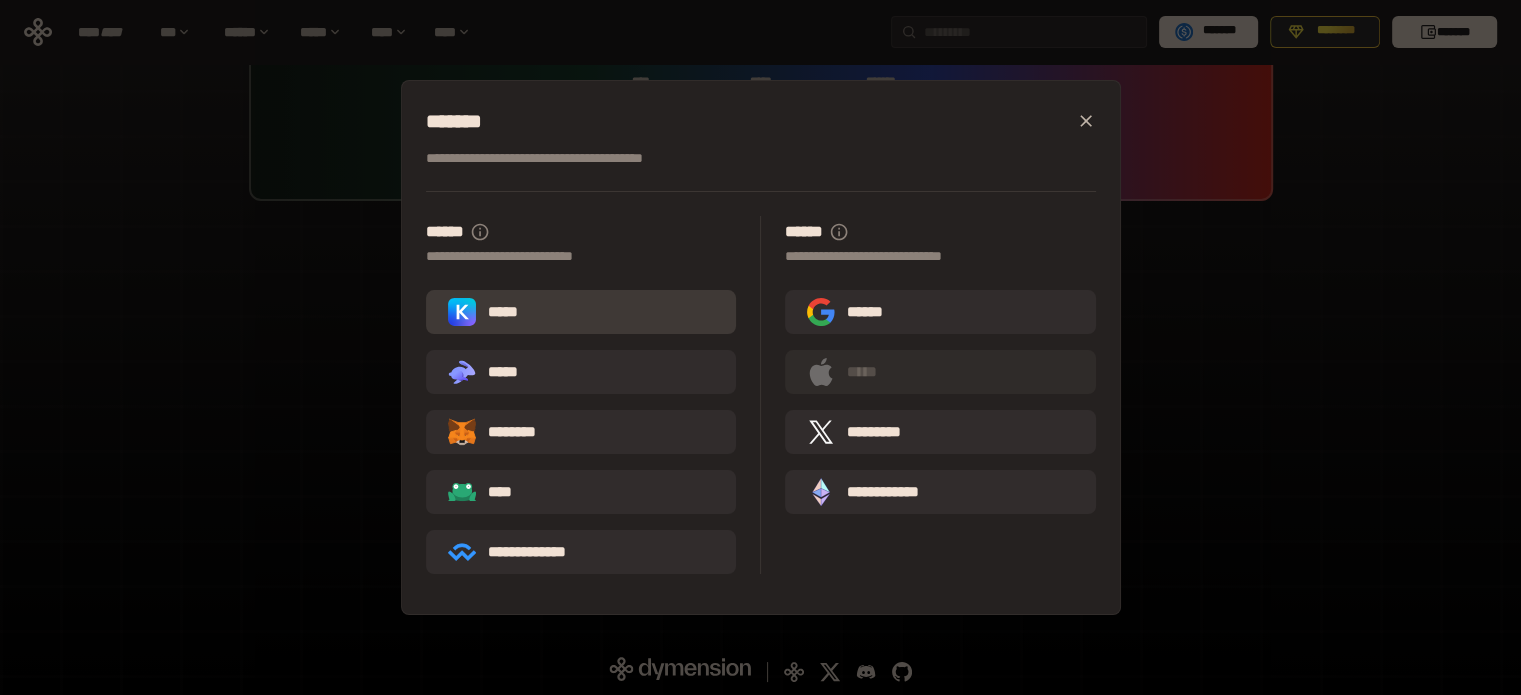 click on "*****" at bounding box center [581, 312] 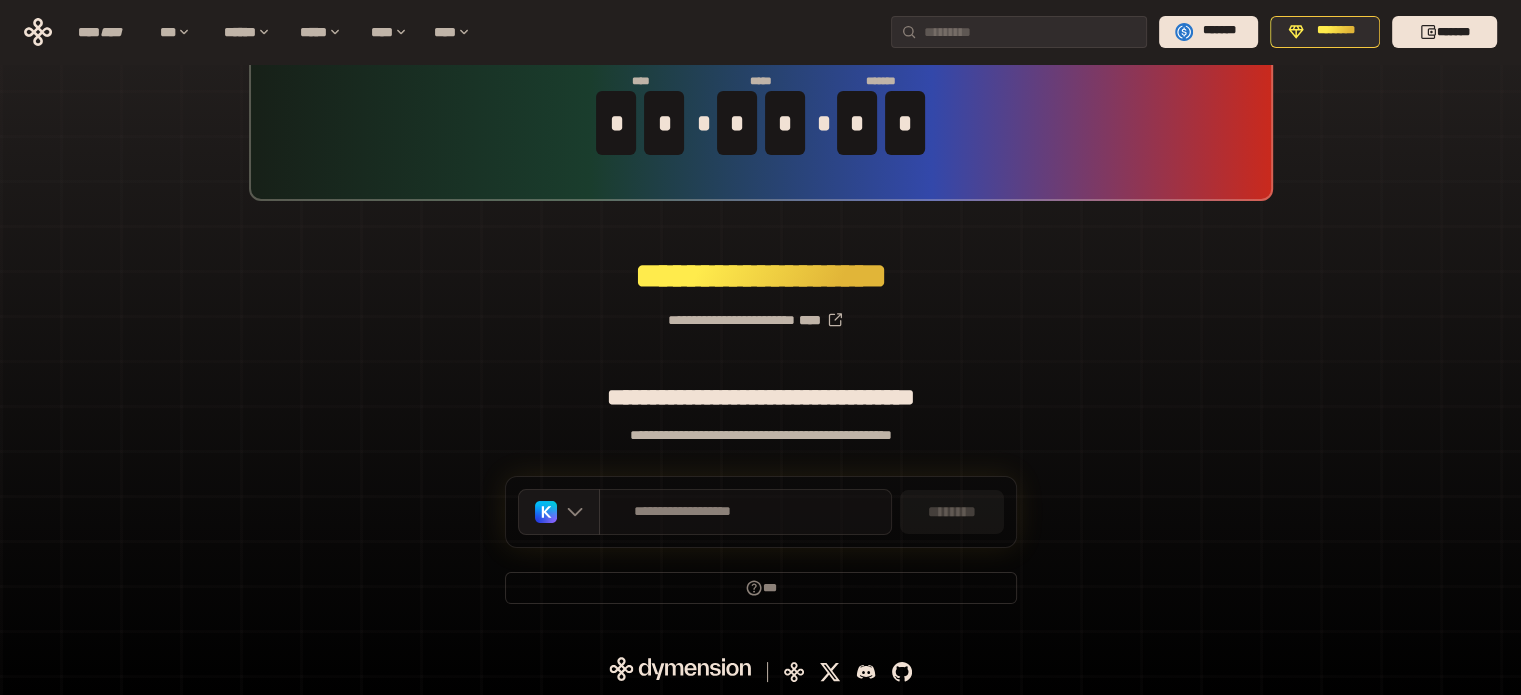 click on "**********" at bounding box center (683, 512) 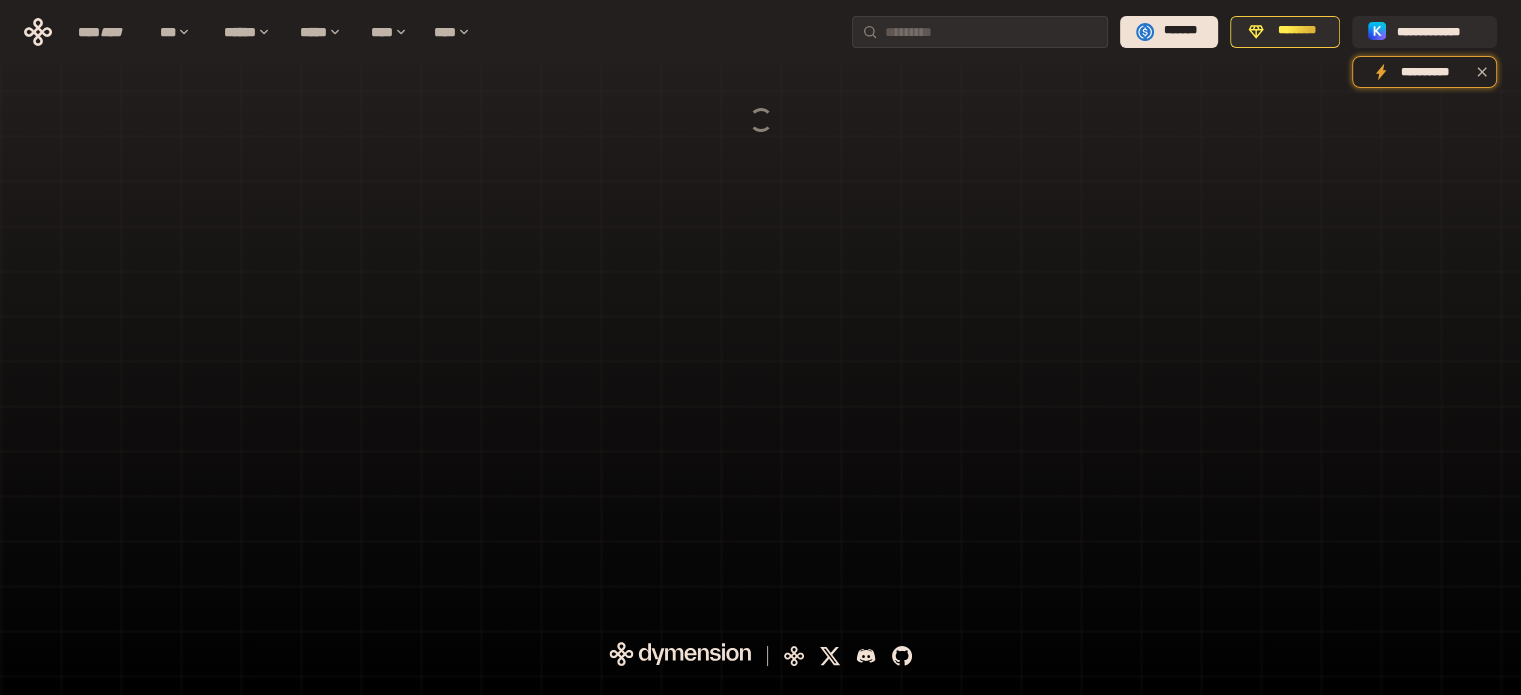 scroll, scrollTop: 0, scrollLeft: 0, axis: both 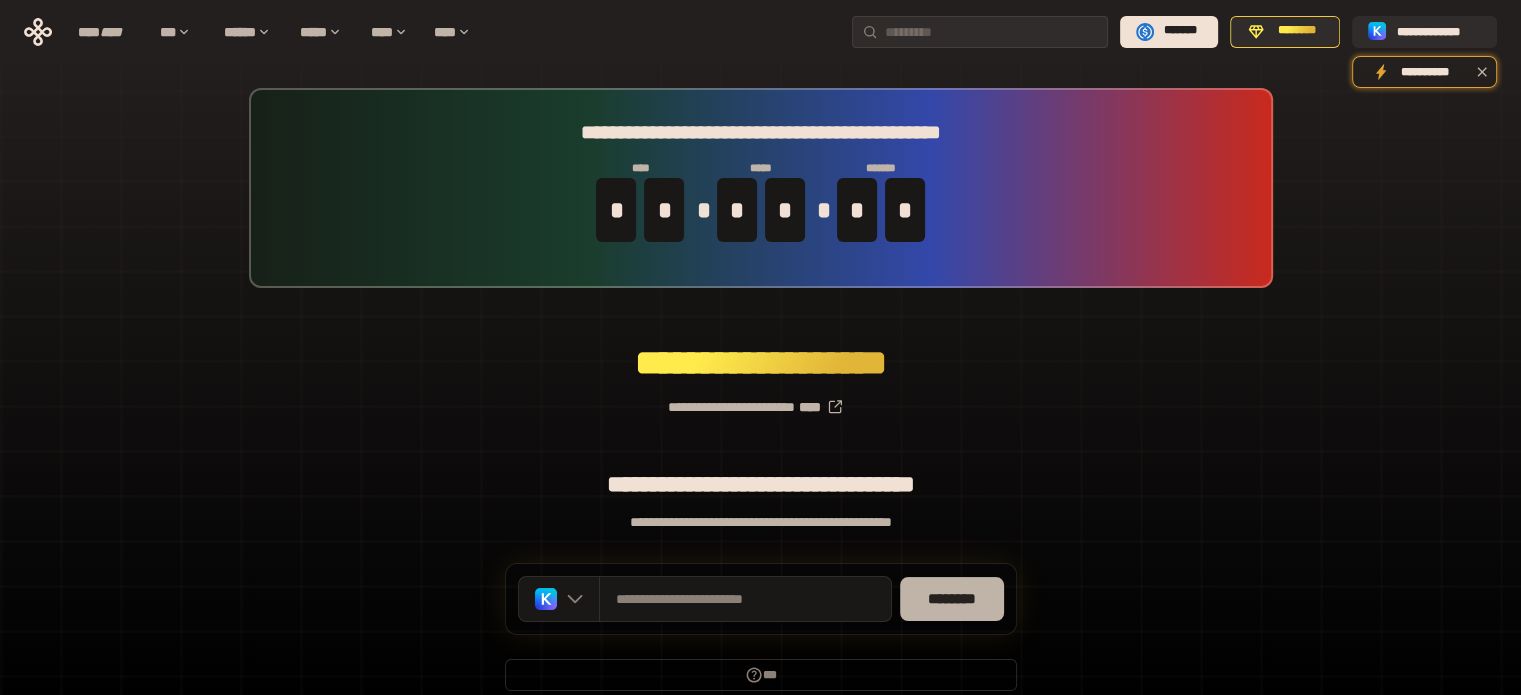 click on "********" at bounding box center (952, 599) 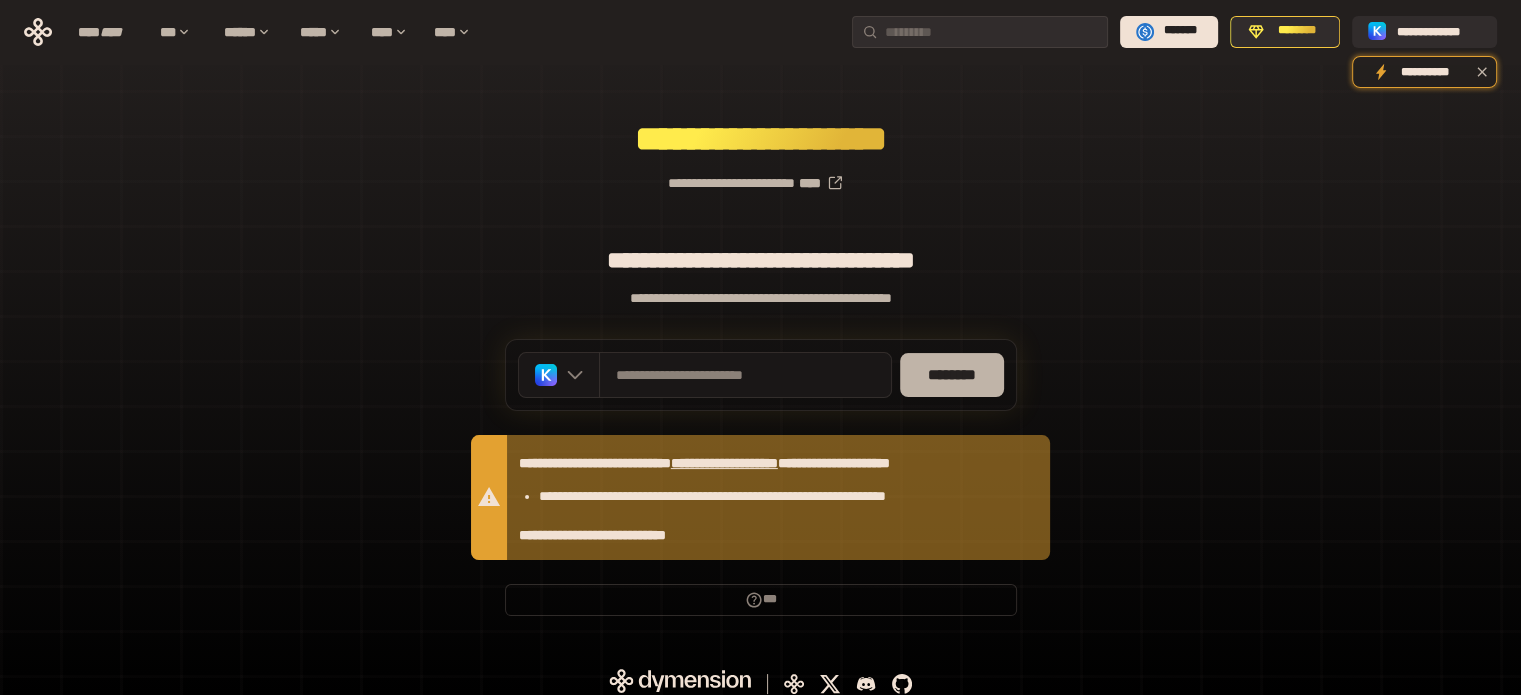 scroll, scrollTop: 236, scrollLeft: 0, axis: vertical 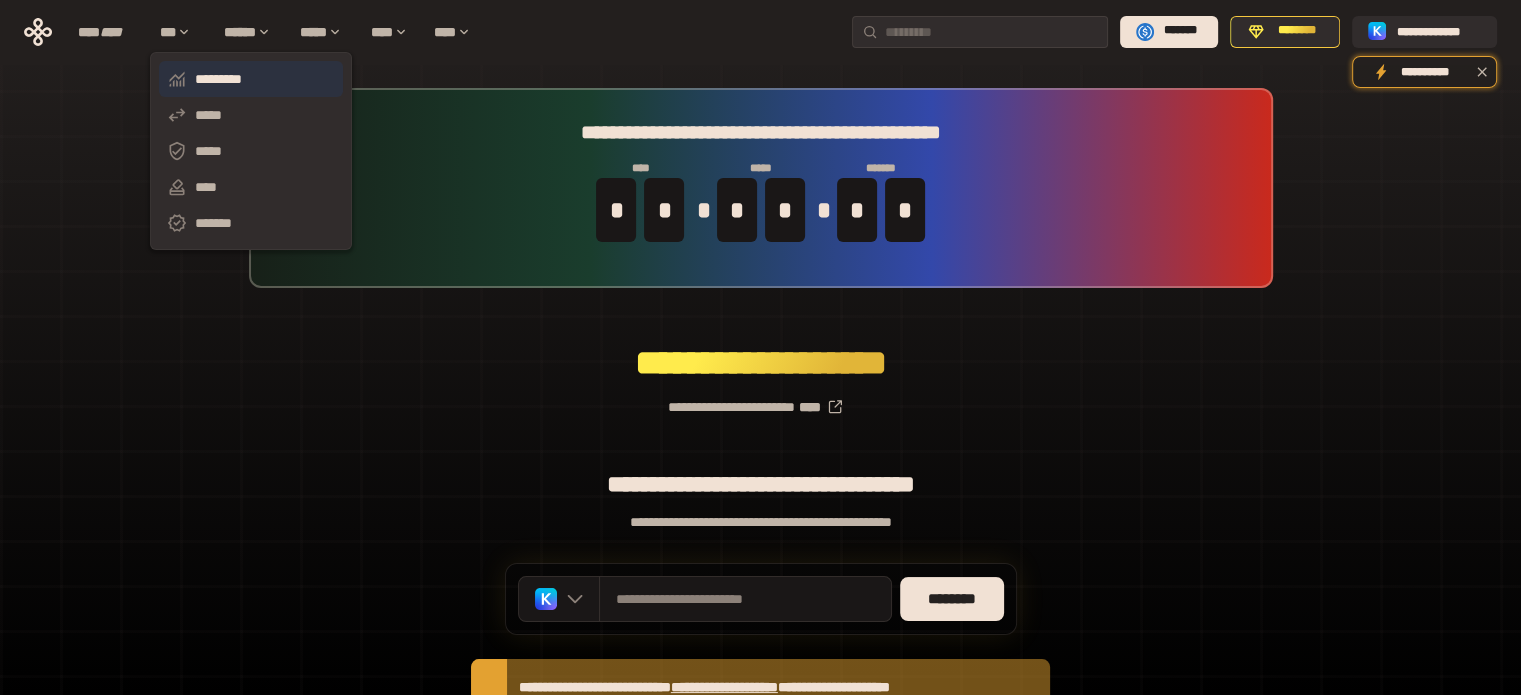 click on "*********" at bounding box center (251, 79) 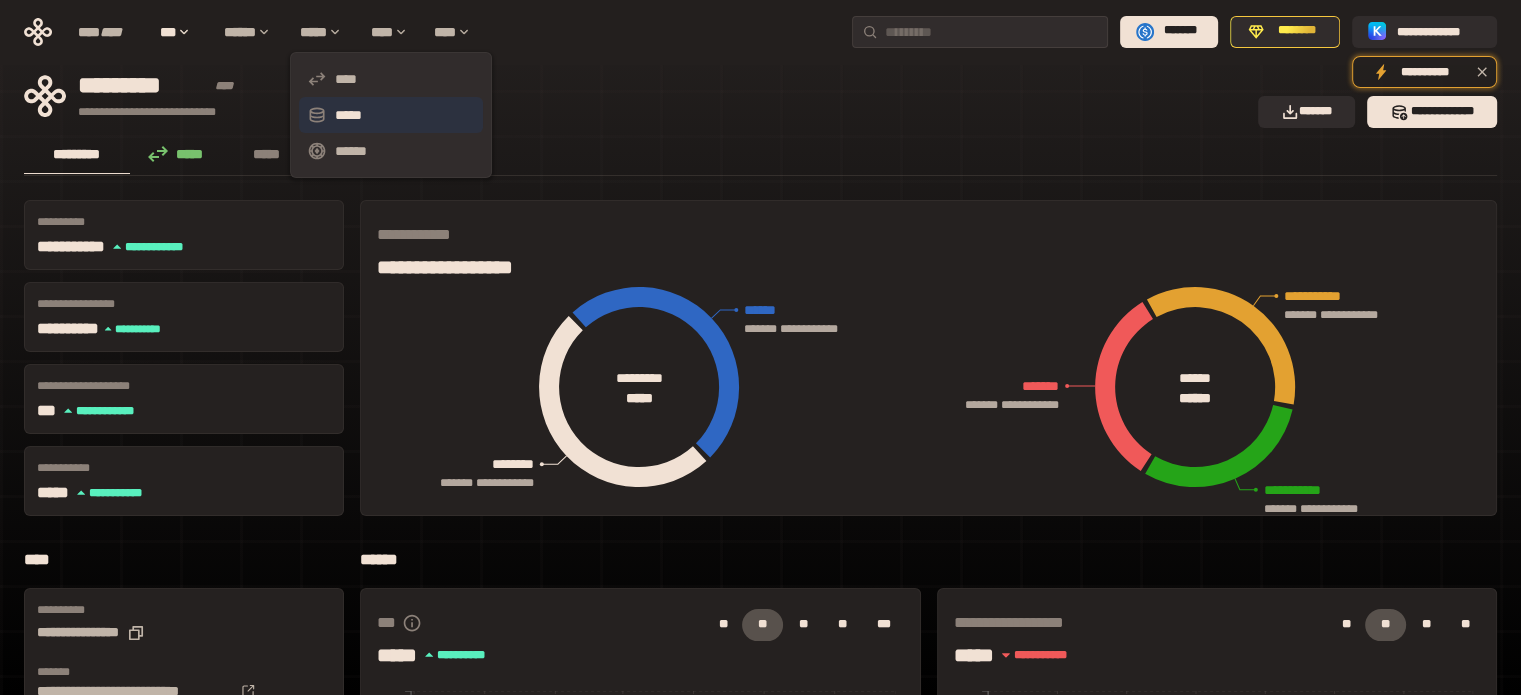 click on "*****" at bounding box center (391, 115) 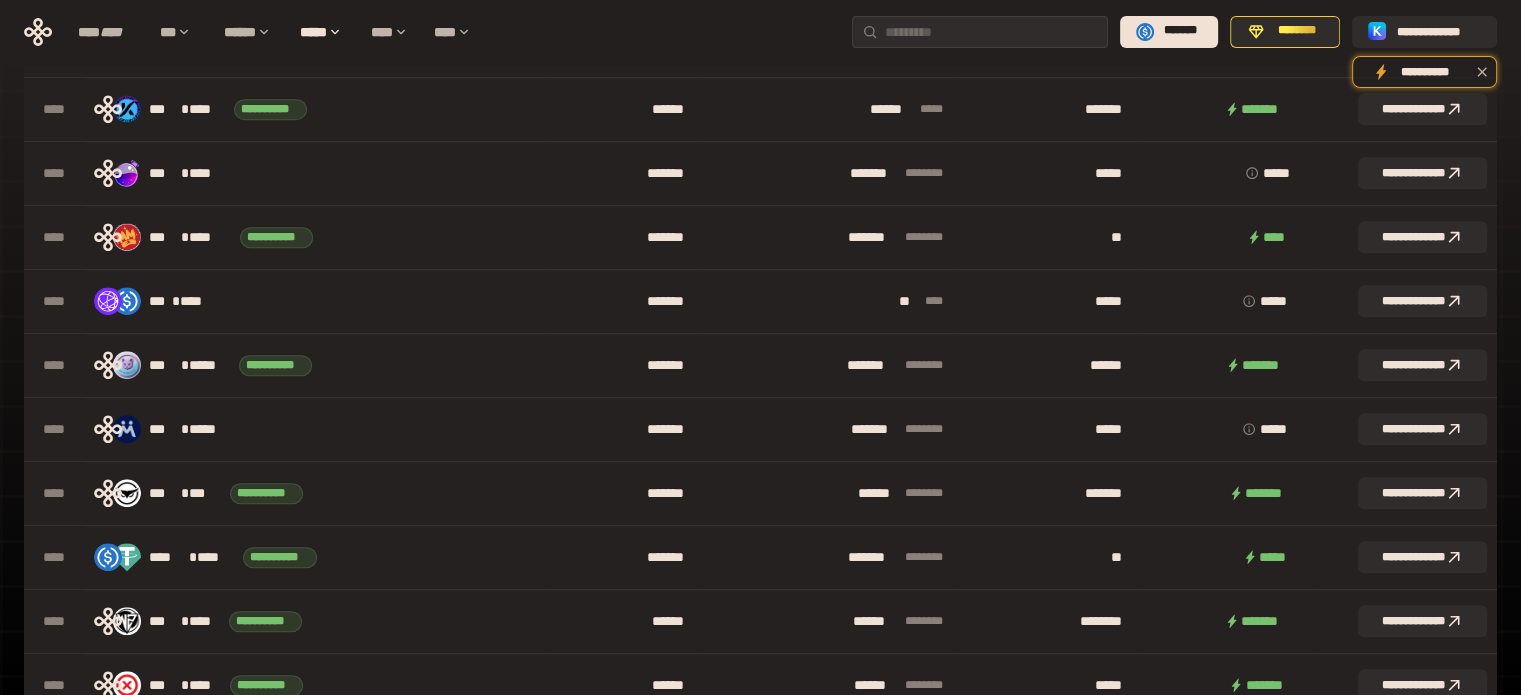 scroll, scrollTop: 1307, scrollLeft: 0, axis: vertical 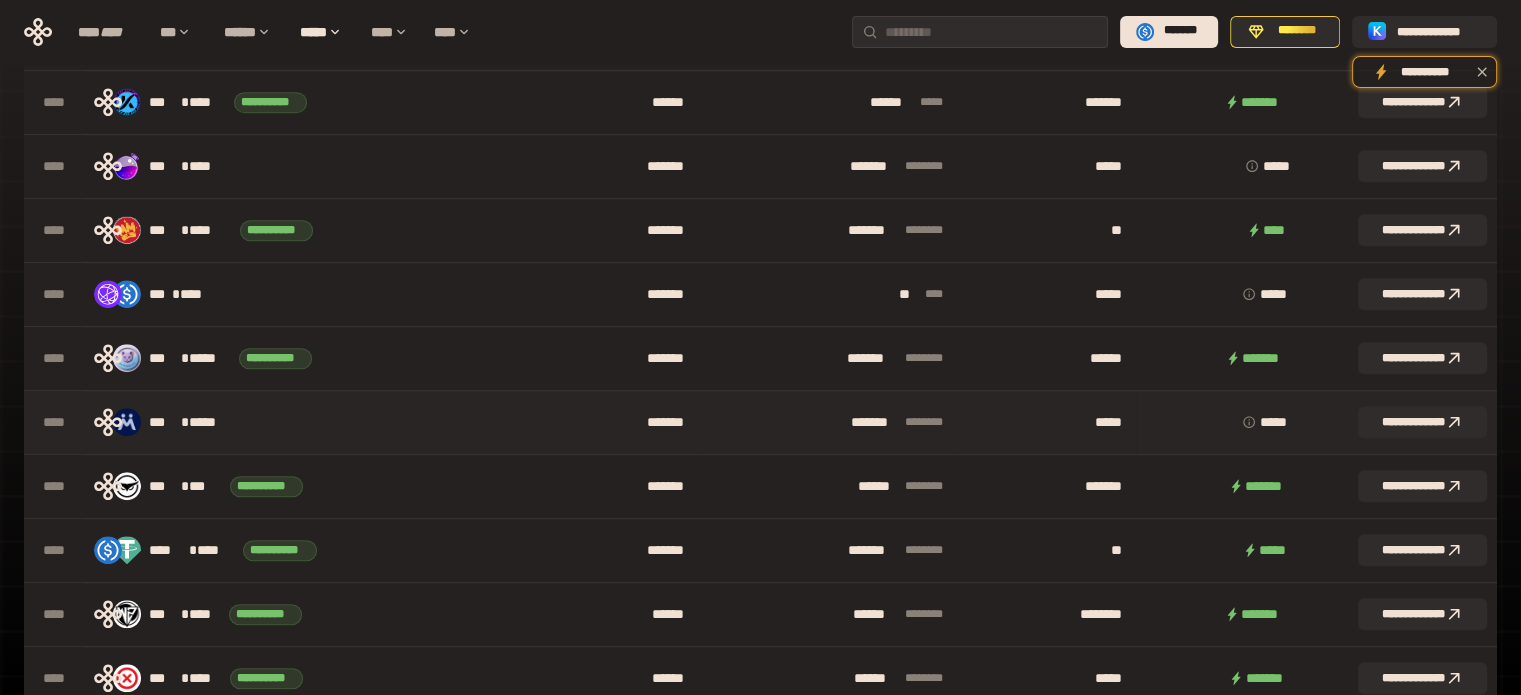 click on "*** * *****" at bounding box center [315, 422] 